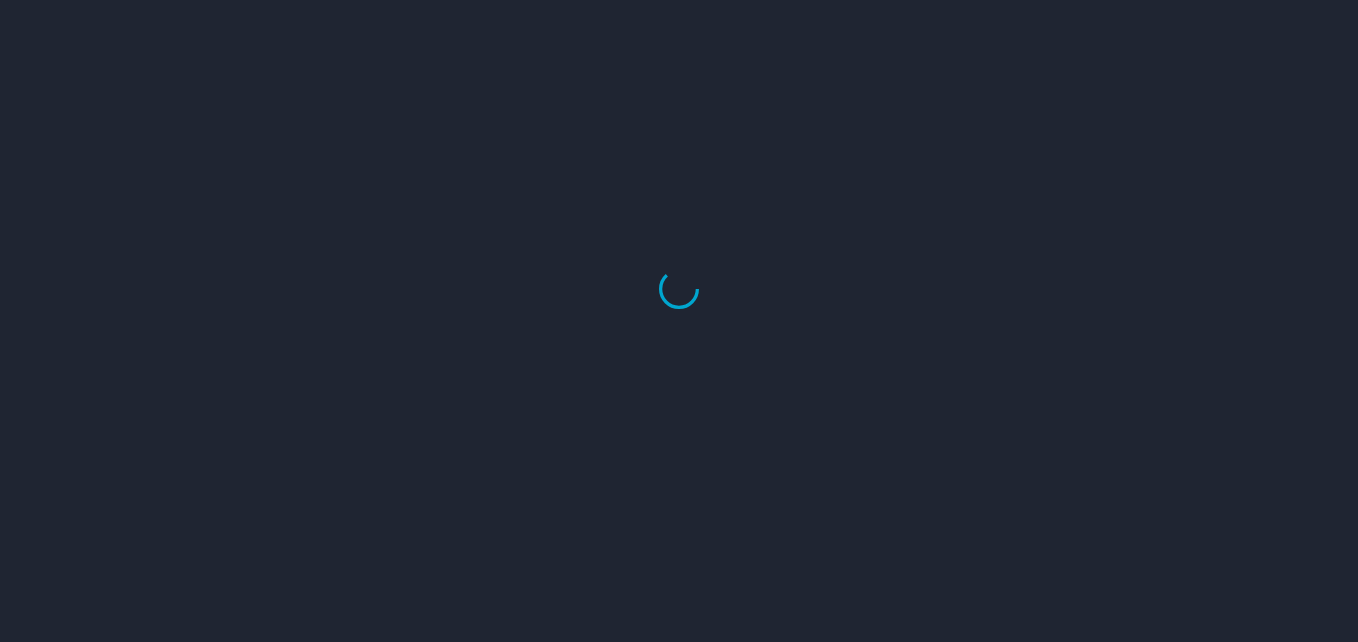 scroll, scrollTop: 0, scrollLeft: 0, axis: both 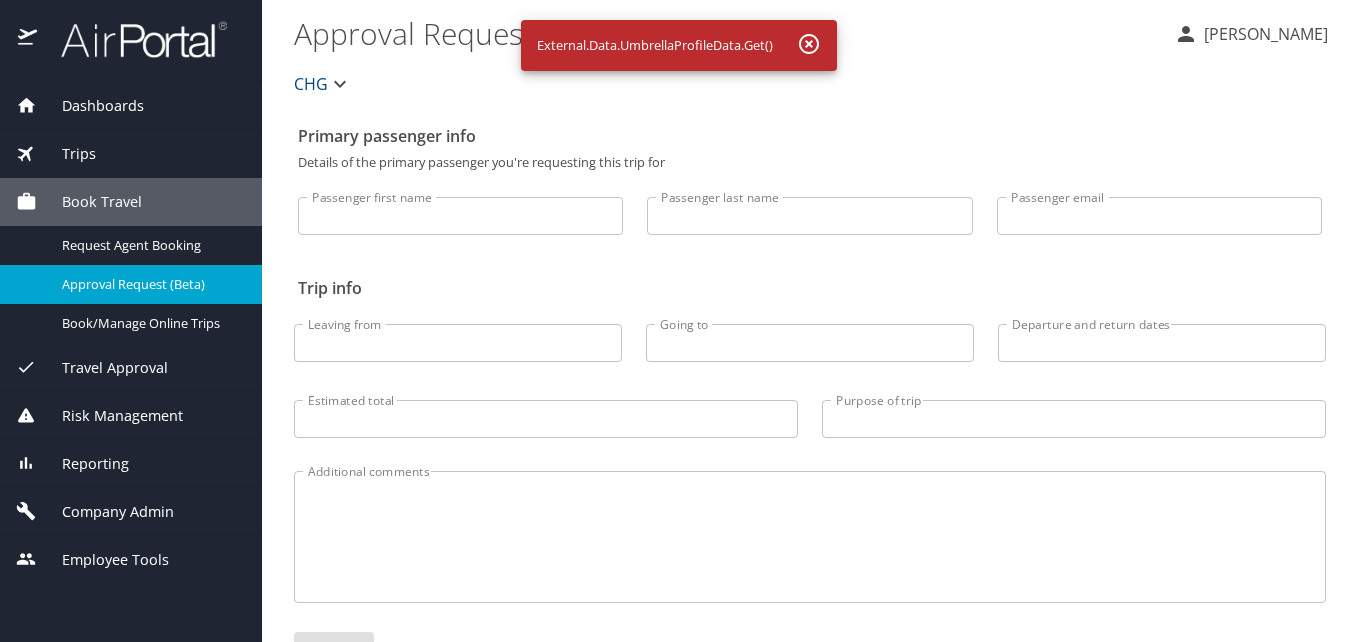 click on "Dashboards" at bounding box center (90, 106) 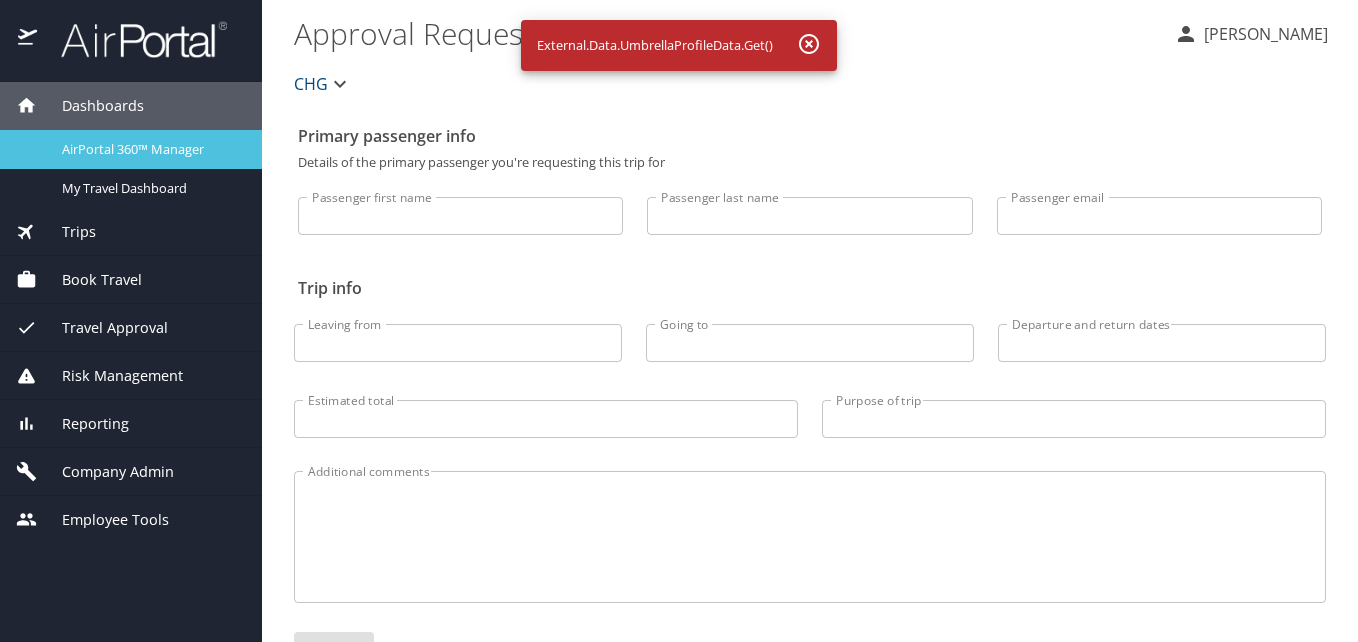 click on "AirPortal 360™ Manager" at bounding box center (150, 149) 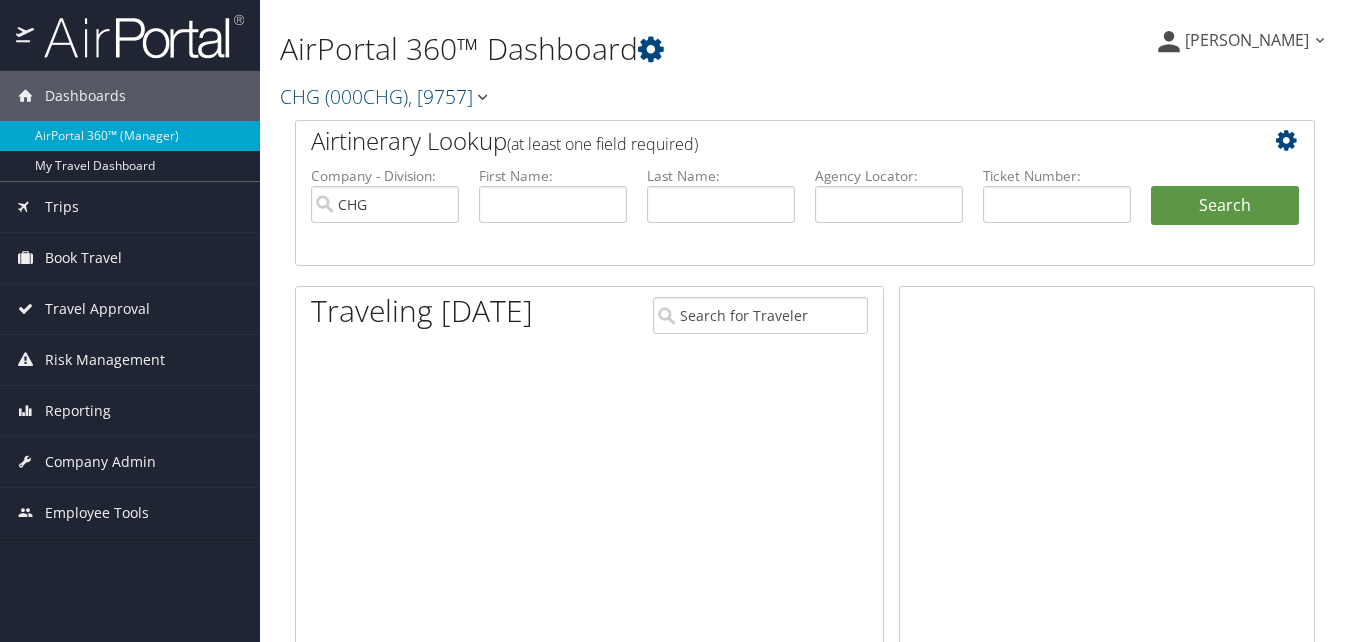 scroll, scrollTop: 0, scrollLeft: 0, axis: both 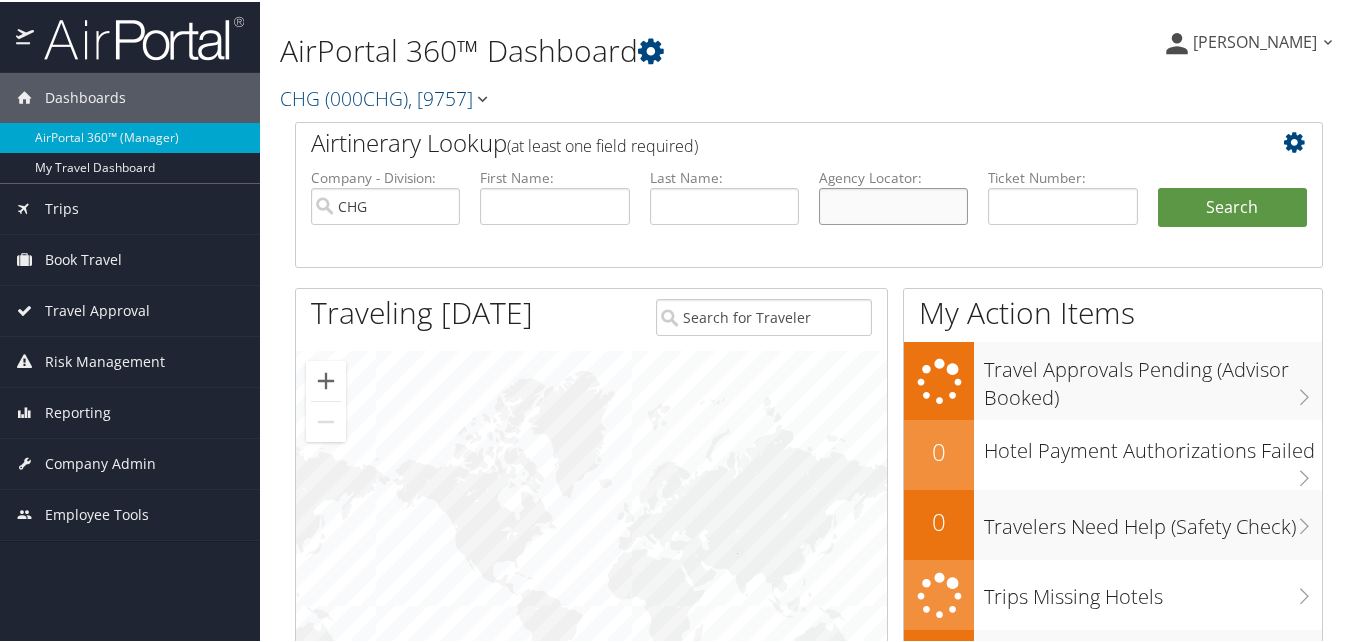 click at bounding box center (893, 204) 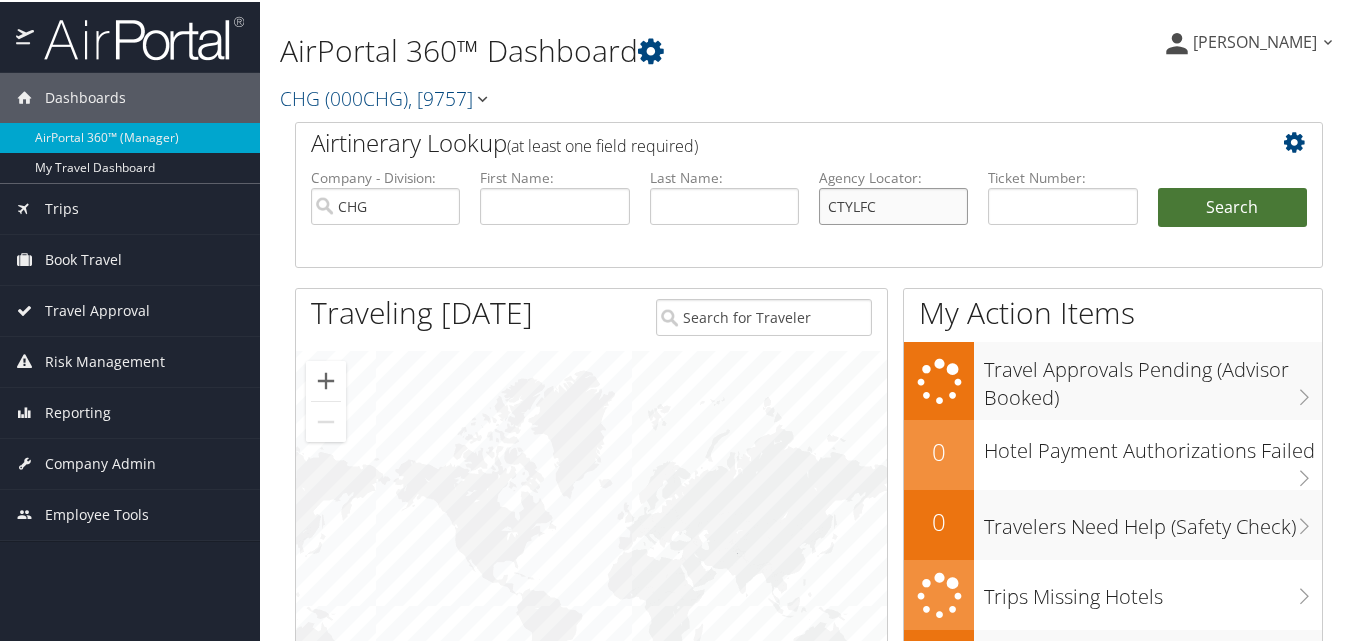 type on "CTYLFC" 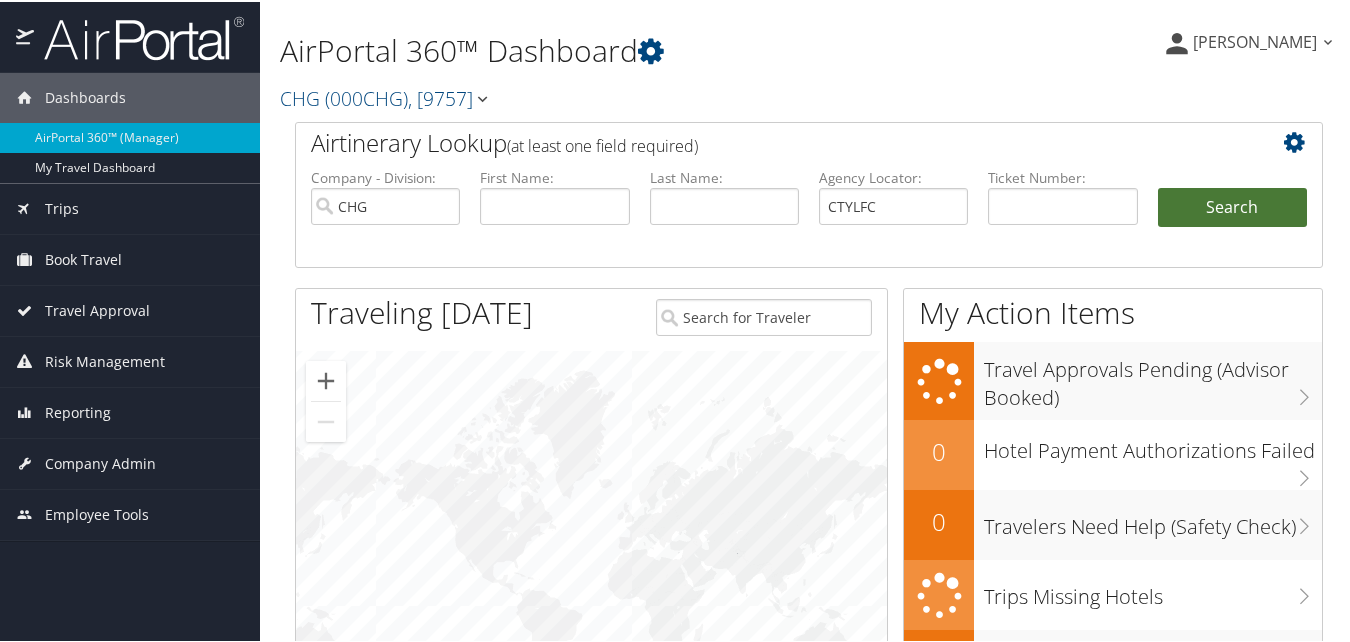 click on "Search" at bounding box center [1232, 206] 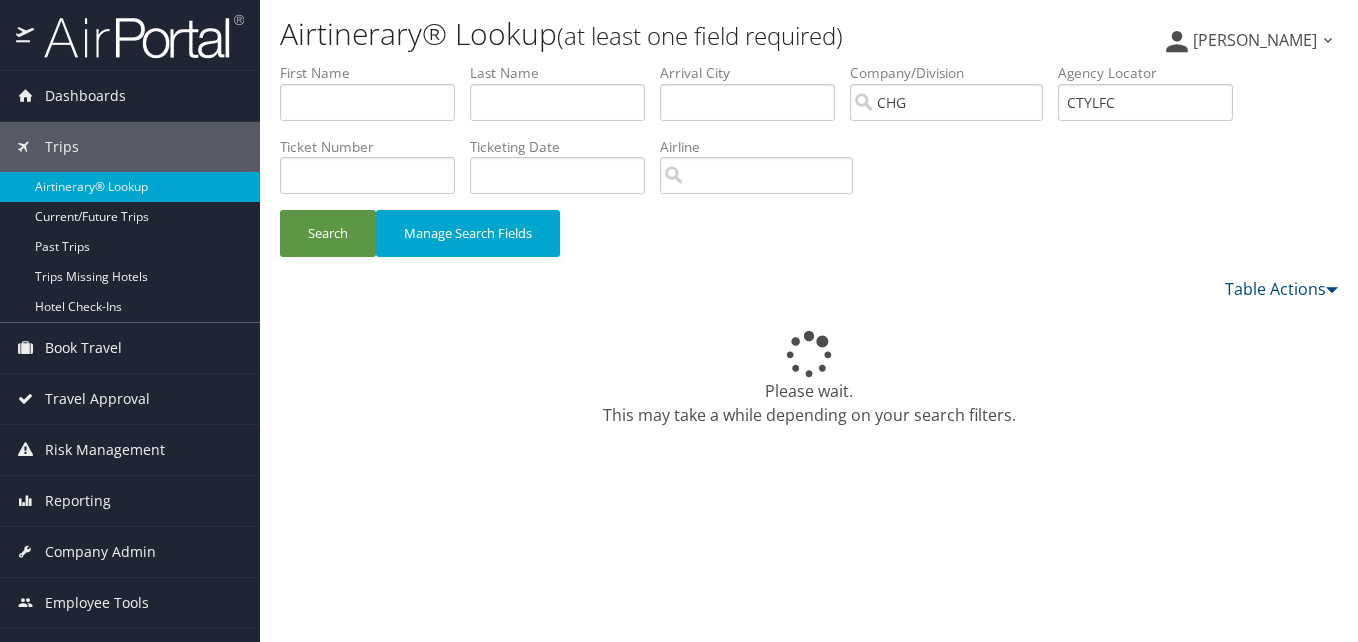 scroll, scrollTop: 0, scrollLeft: 0, axis: both 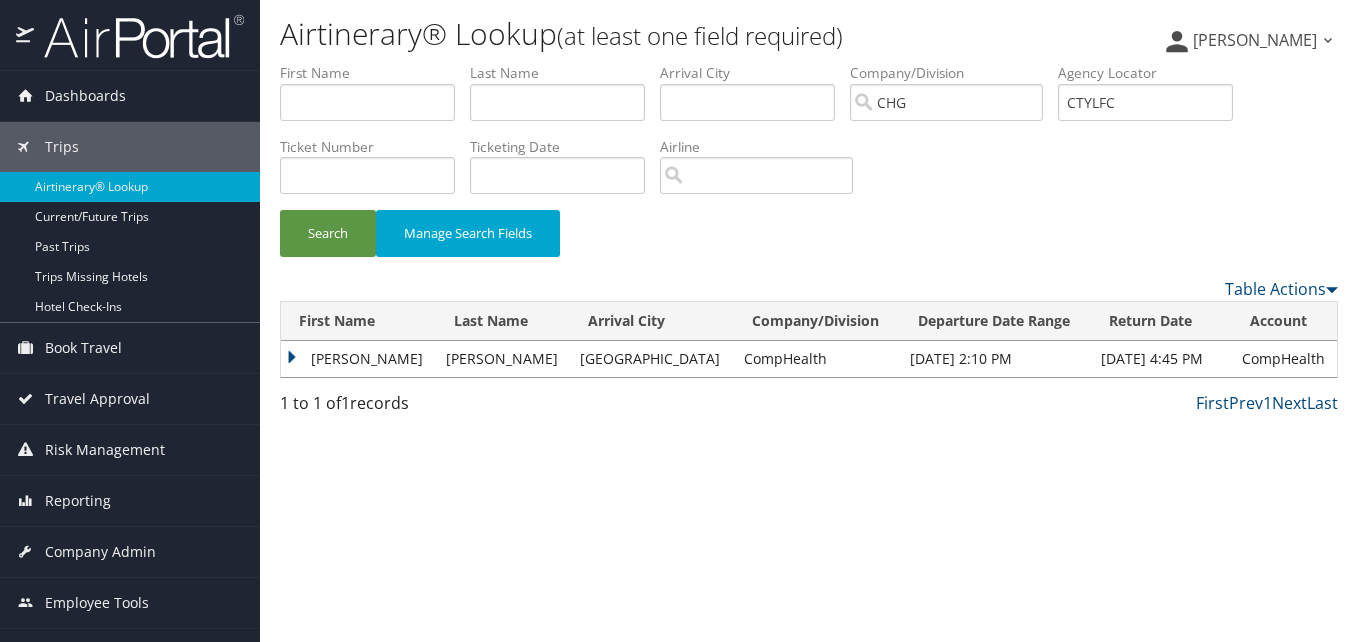 click on "Juan" at bounding box center (358, 359) 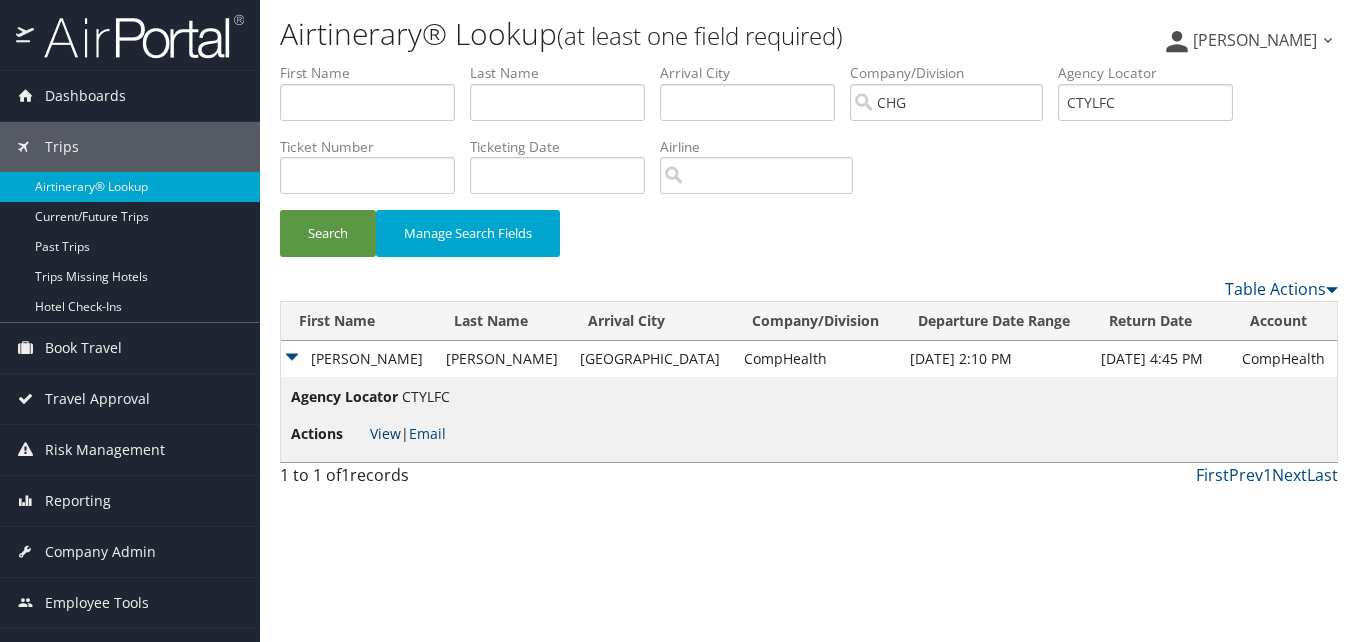 click on "View" at bounding box center [385, 433] 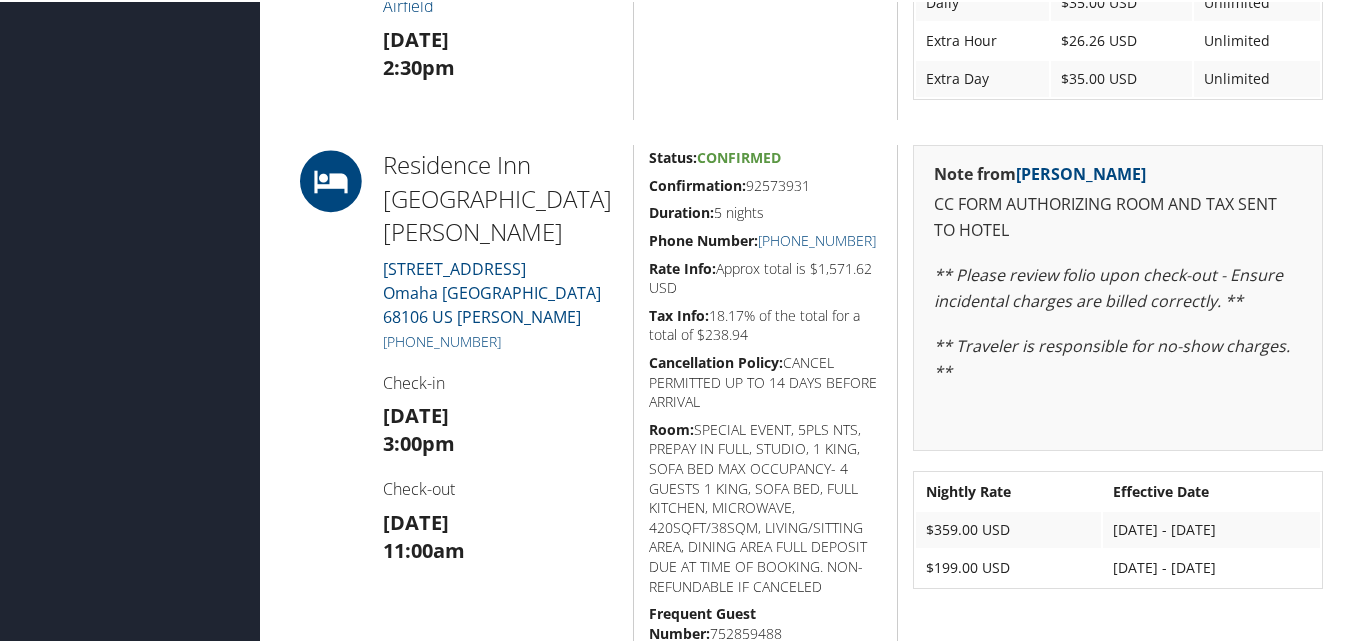 scroll, scrollTop: 1200, scrollLeft: 0, axis: vertical 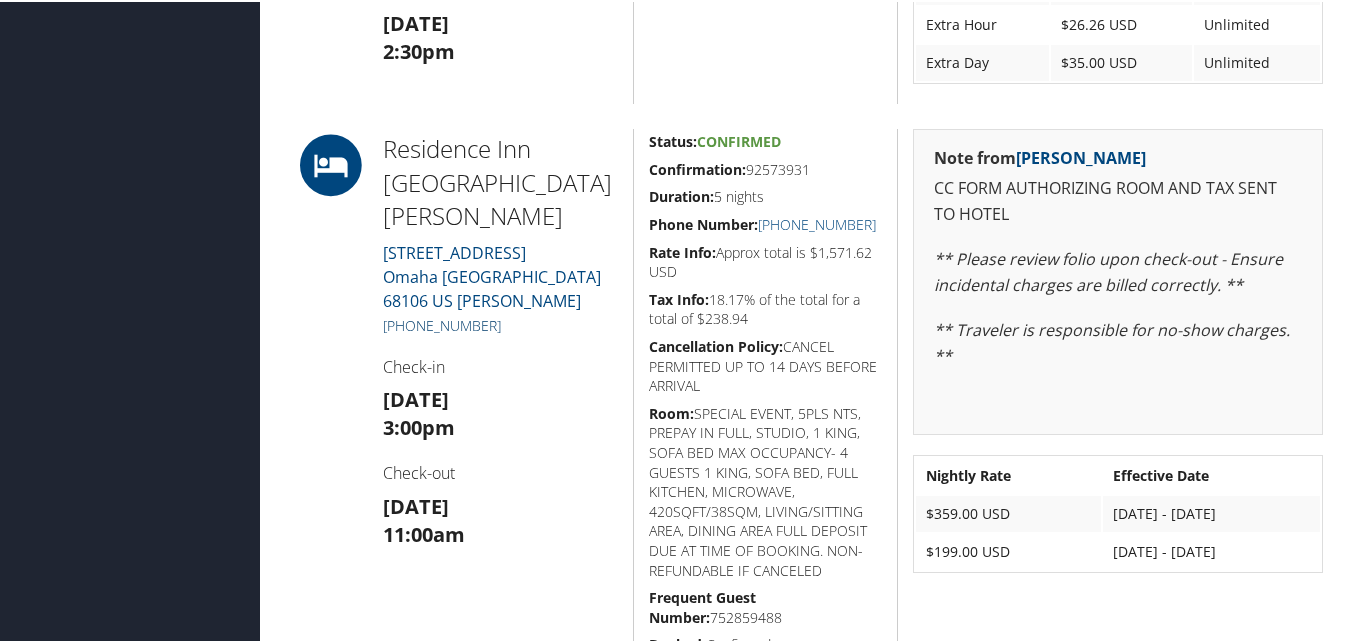 drag, startPoint x: 516, startPoint y: 265, endPoint x: 407, endPoint y: 275, distance: 109.457756 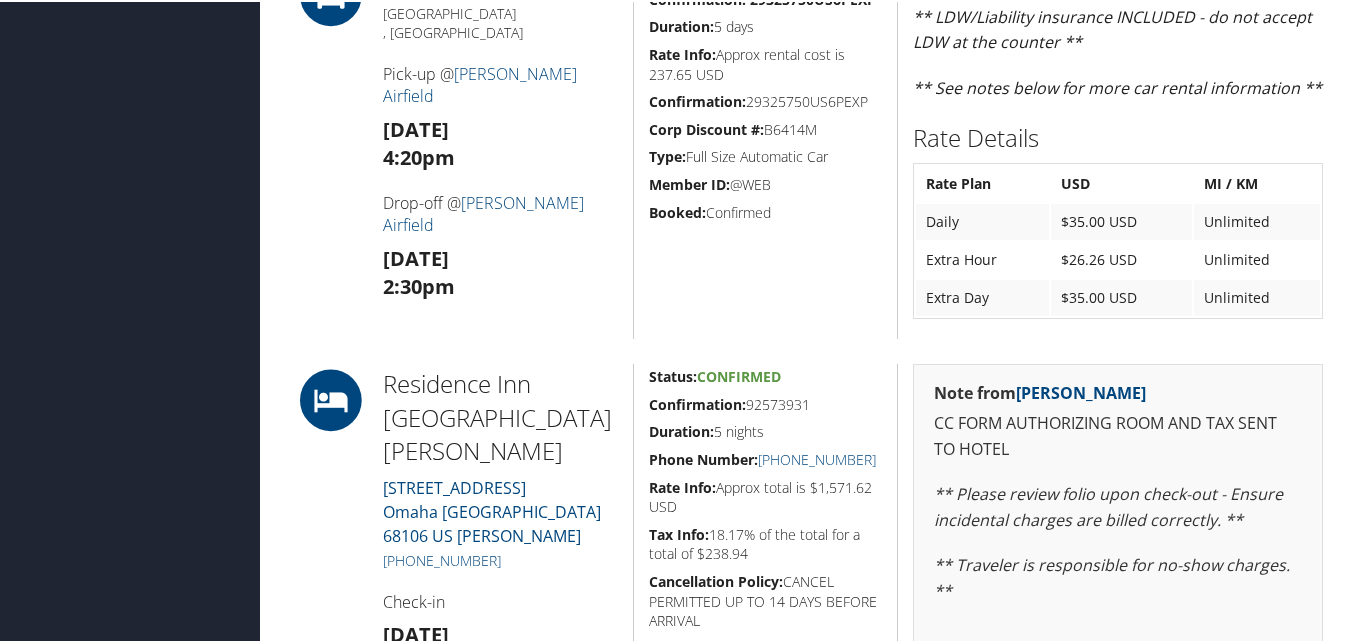 scroll, scrollTop: 1100, scrollLeft: 0, axis: vertical 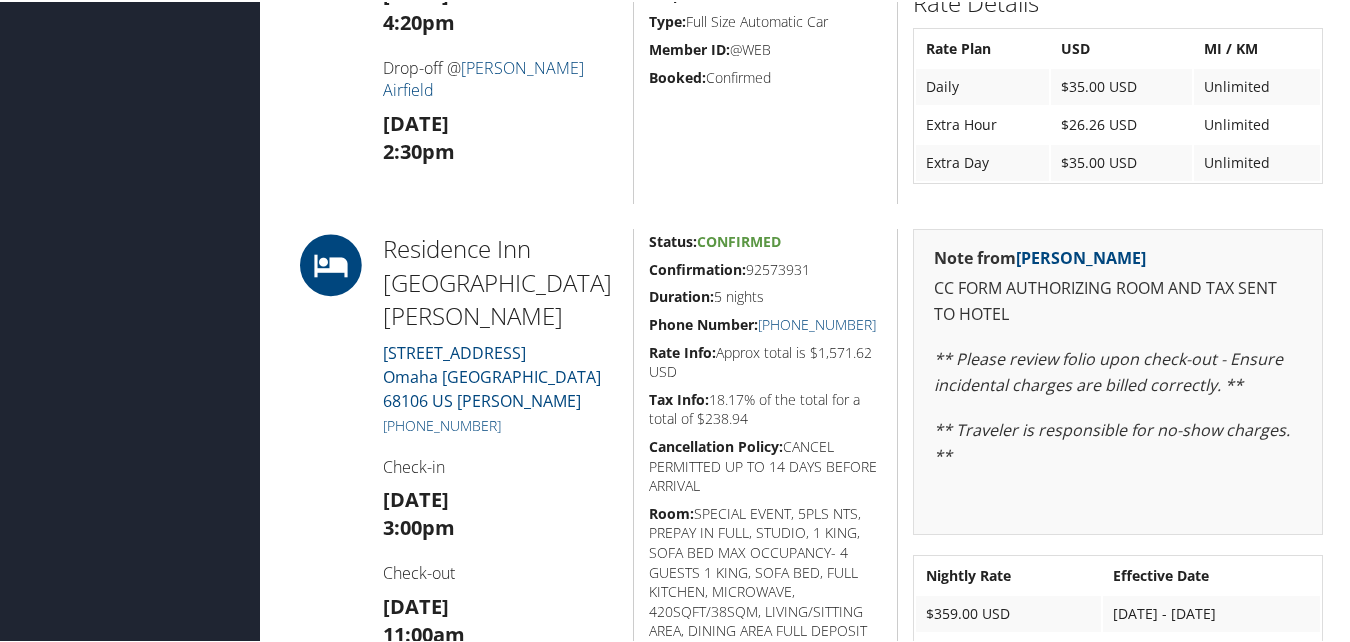click on "Confirmation:  92573931" at bounding box center [766, 268] 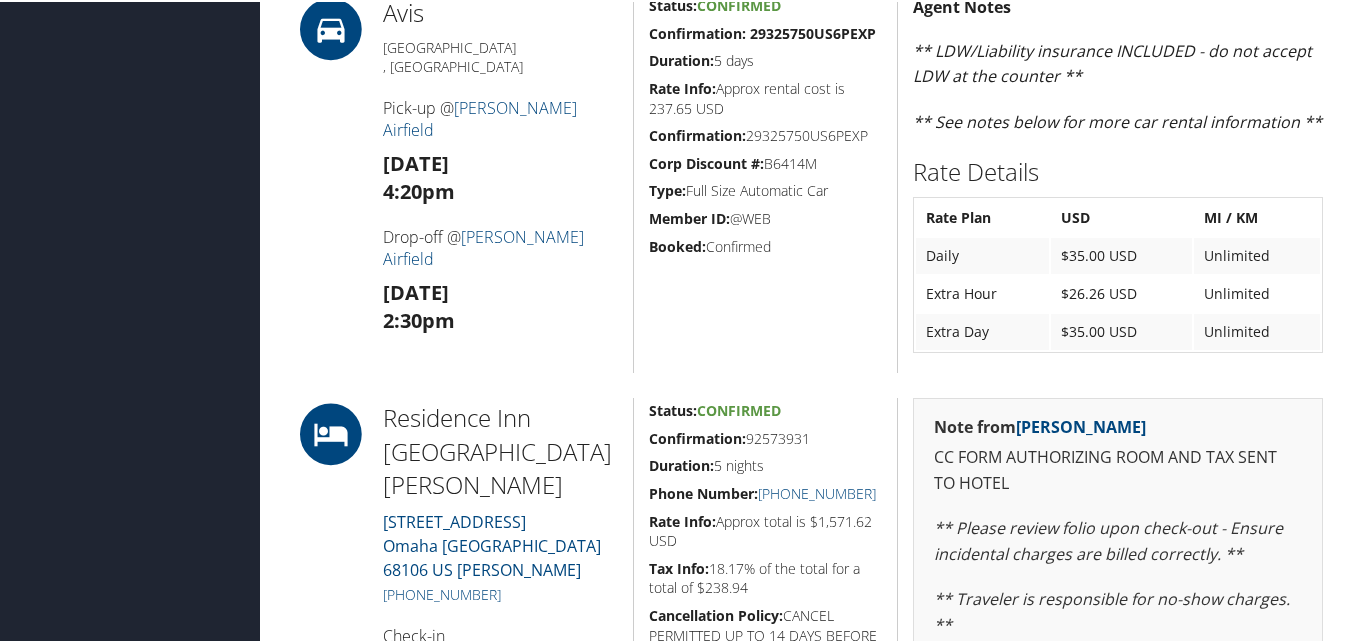 scroll, scrollTop: 1000, scrollLeft: 0, axis: vertical 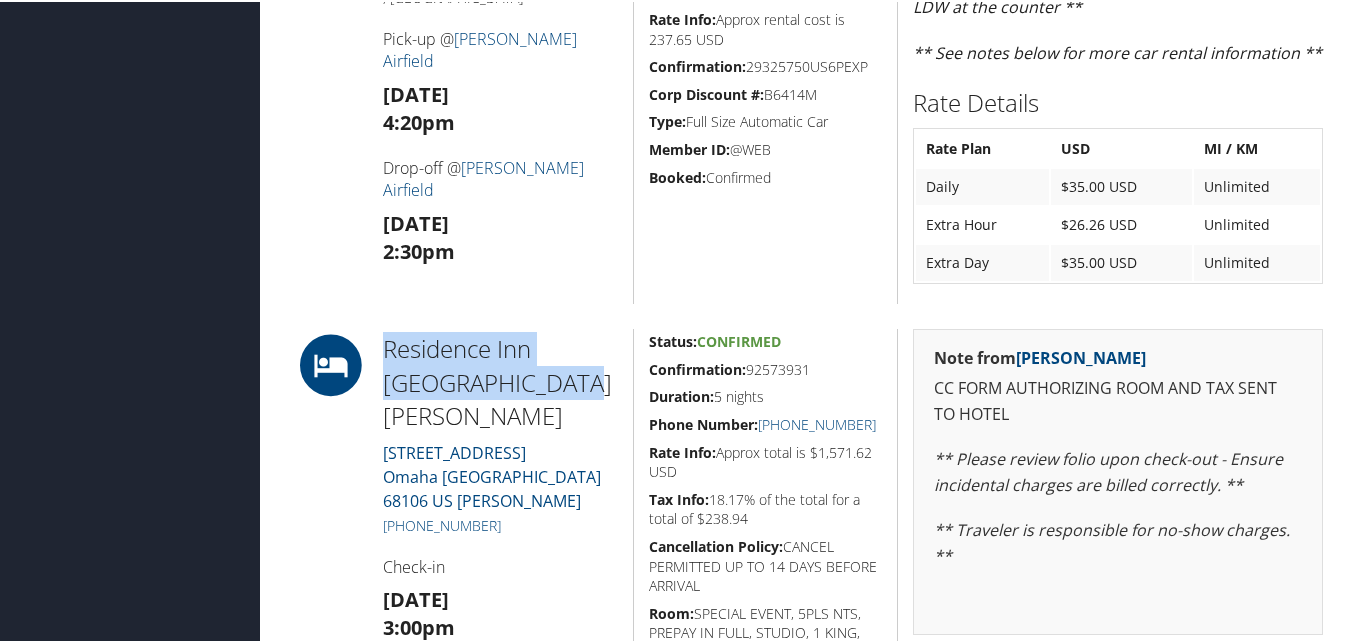 drag, startPoint x: 564, startPoint y: 379, endPoint x: 379, endPoint y: 330, distance: 191.37921 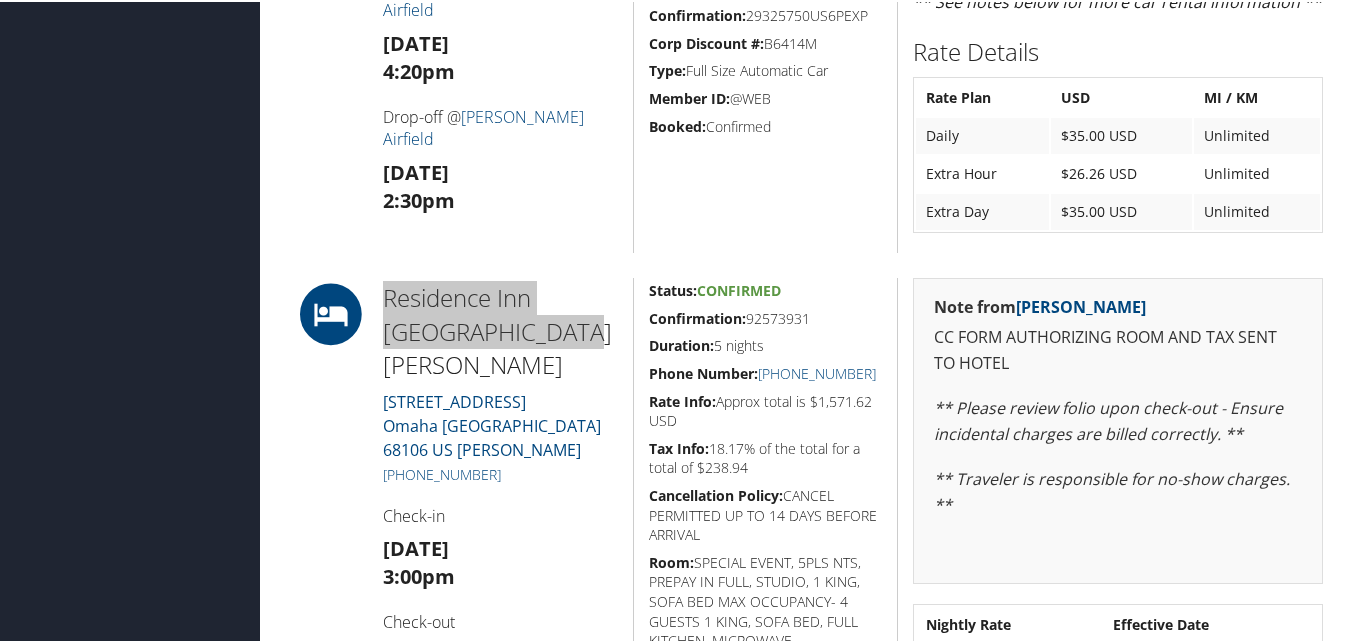 scroll, scrollTop: 1100, scrollLeft: 0, axis: vertical 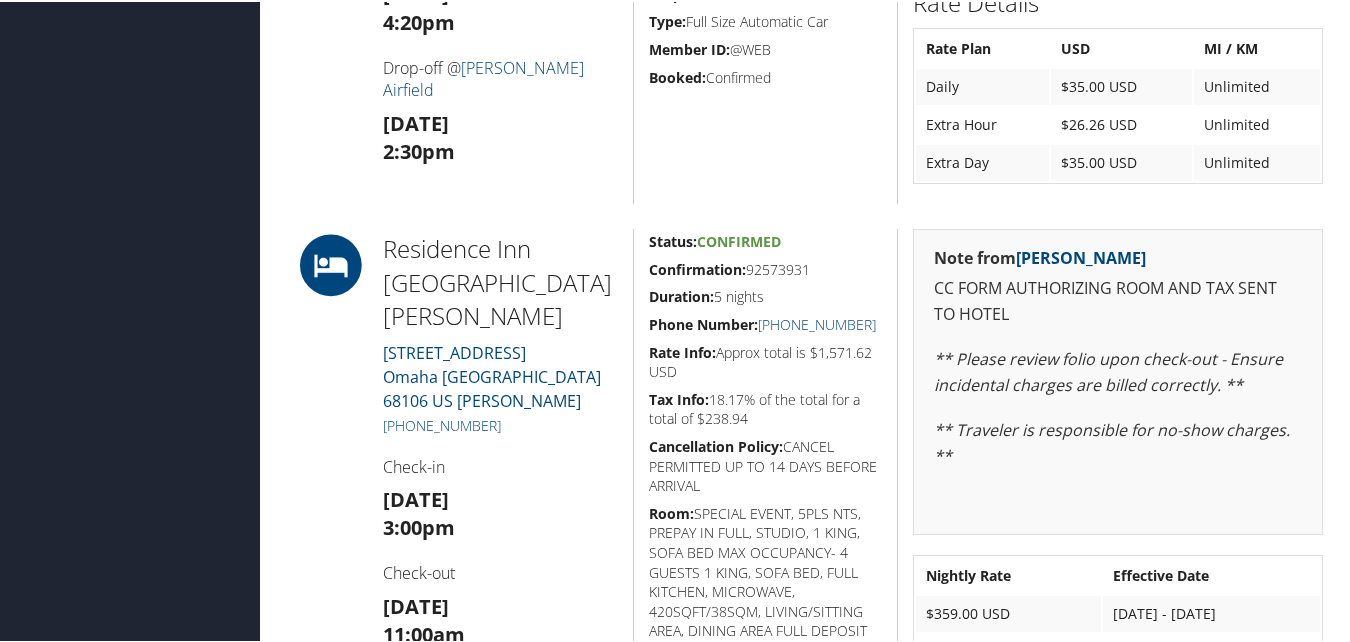 click on "Residence Inn Aksarbn Marriott
1717 S 67TH ST  Omaha NE 68106 US Douglas
+1 (402) 551-8000
Check-in
Mon 23 Jun
3:00pm
Check-out
Sat 28 Jun
11:00am" at bounding box center [500, 494] 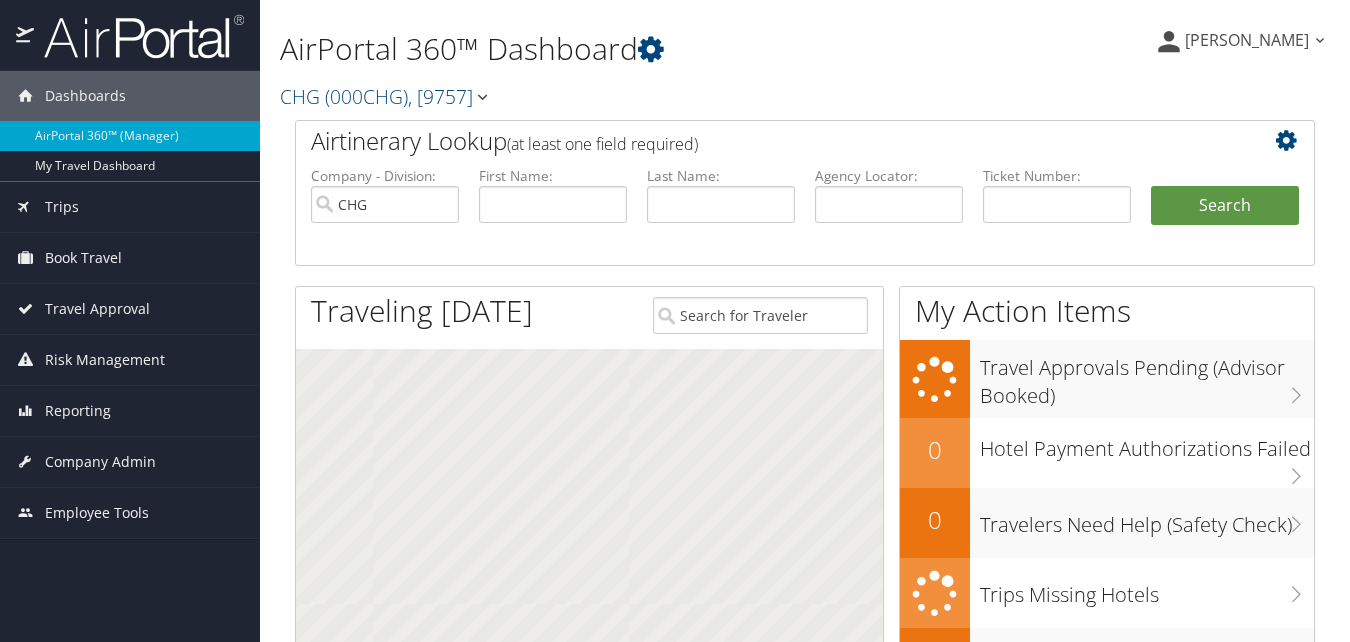 scroll, scrollTop: 0, scrollLeft: 0, axis: both 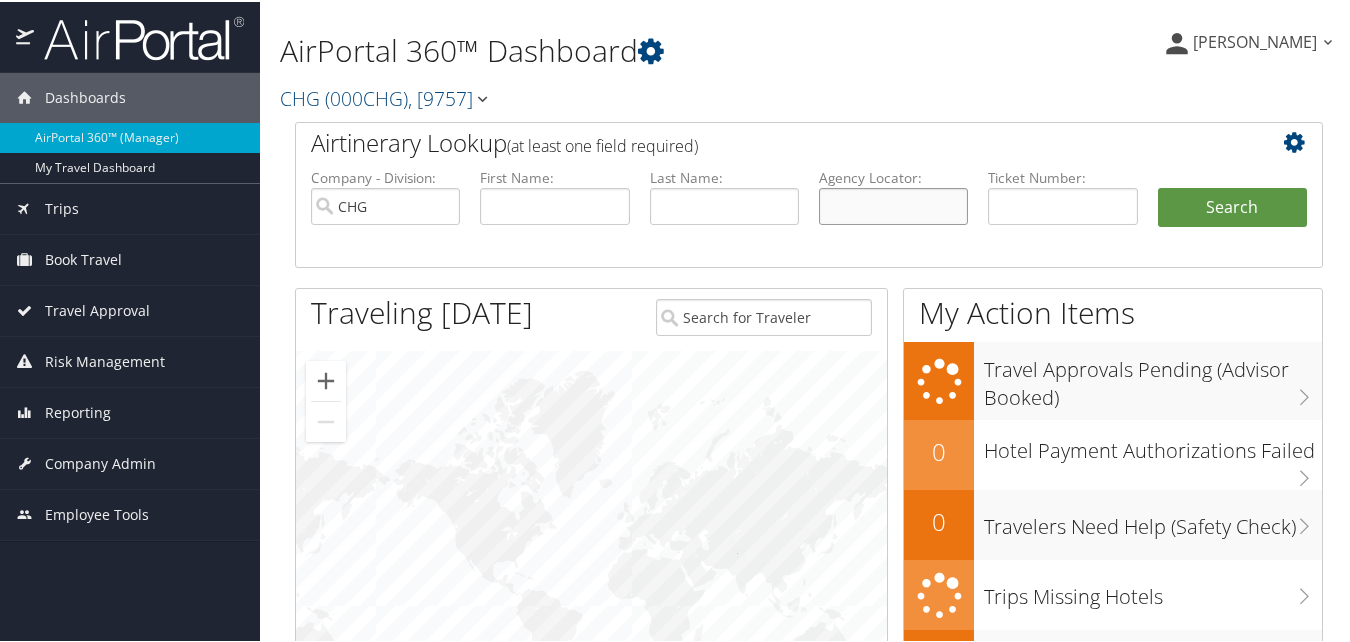 click at bounding box center [893, 204] 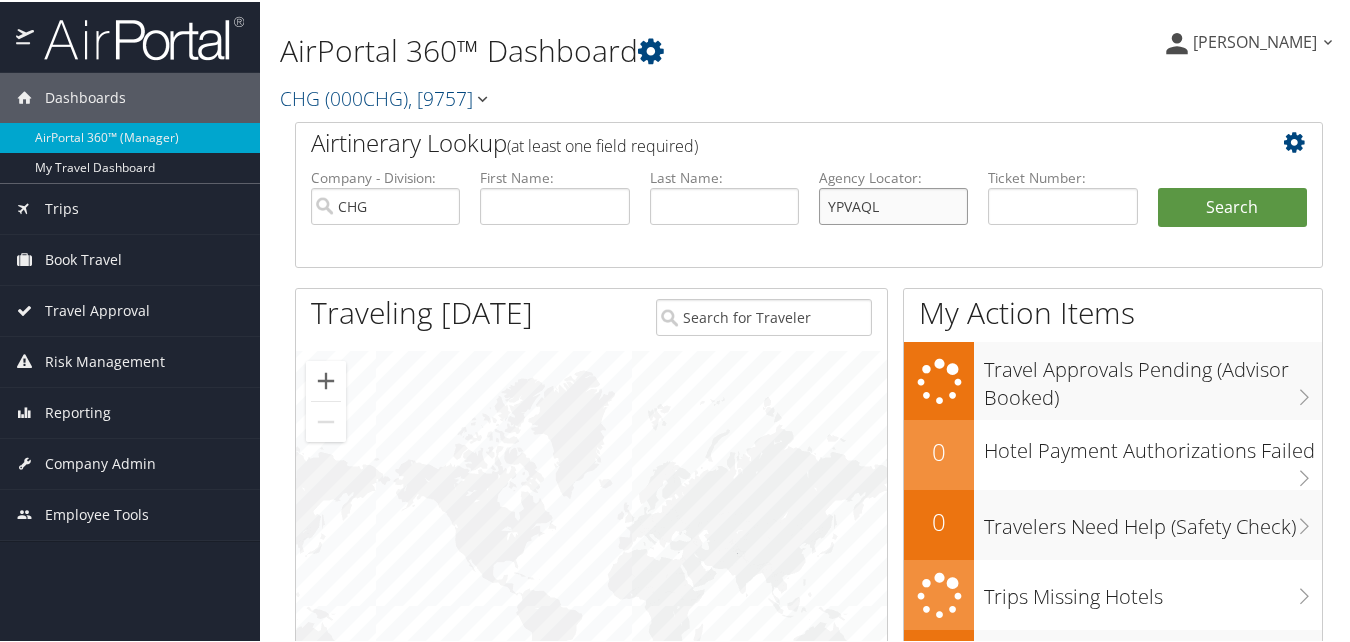 click on "YPVAQL" at bounding box center (893, 204) 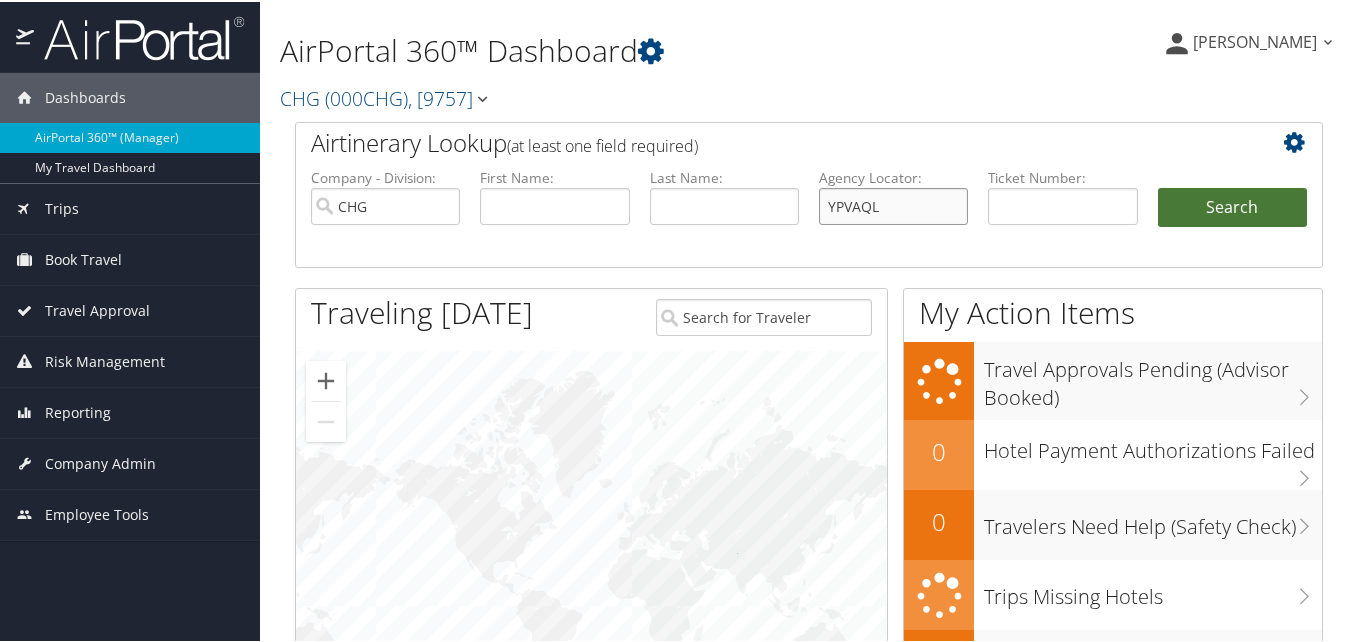 type on "YPVAQL" 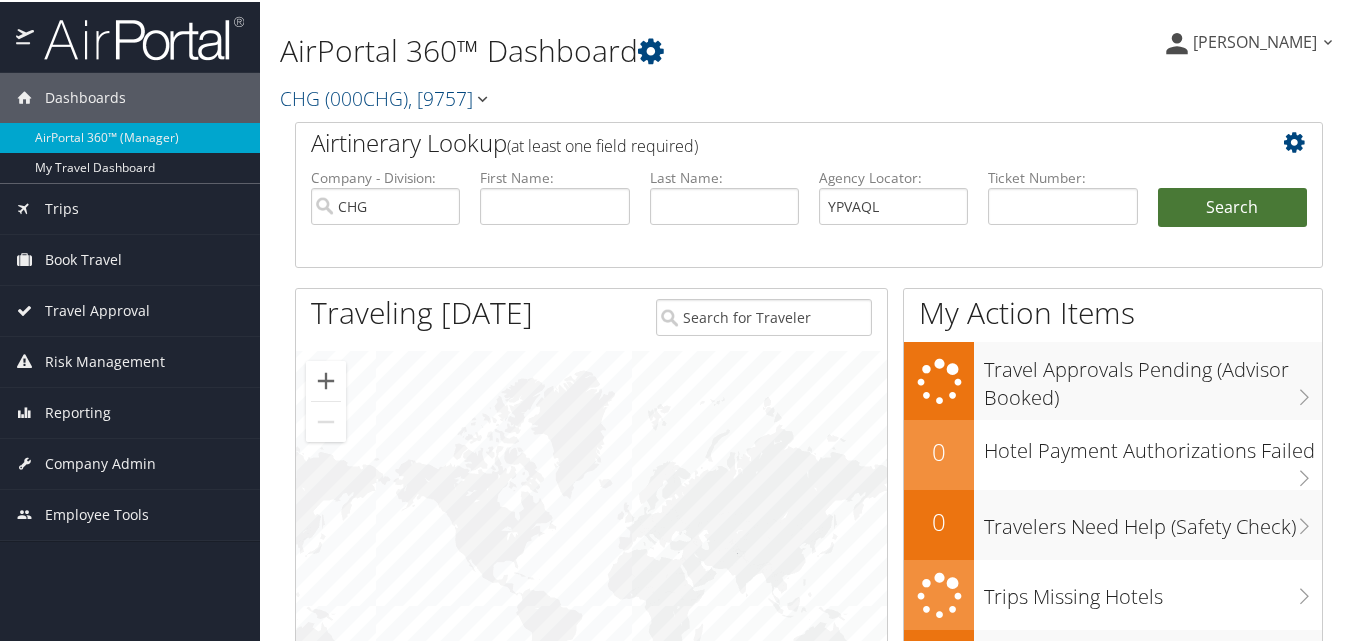 click on "Search" at bounding box center [1232, 206] 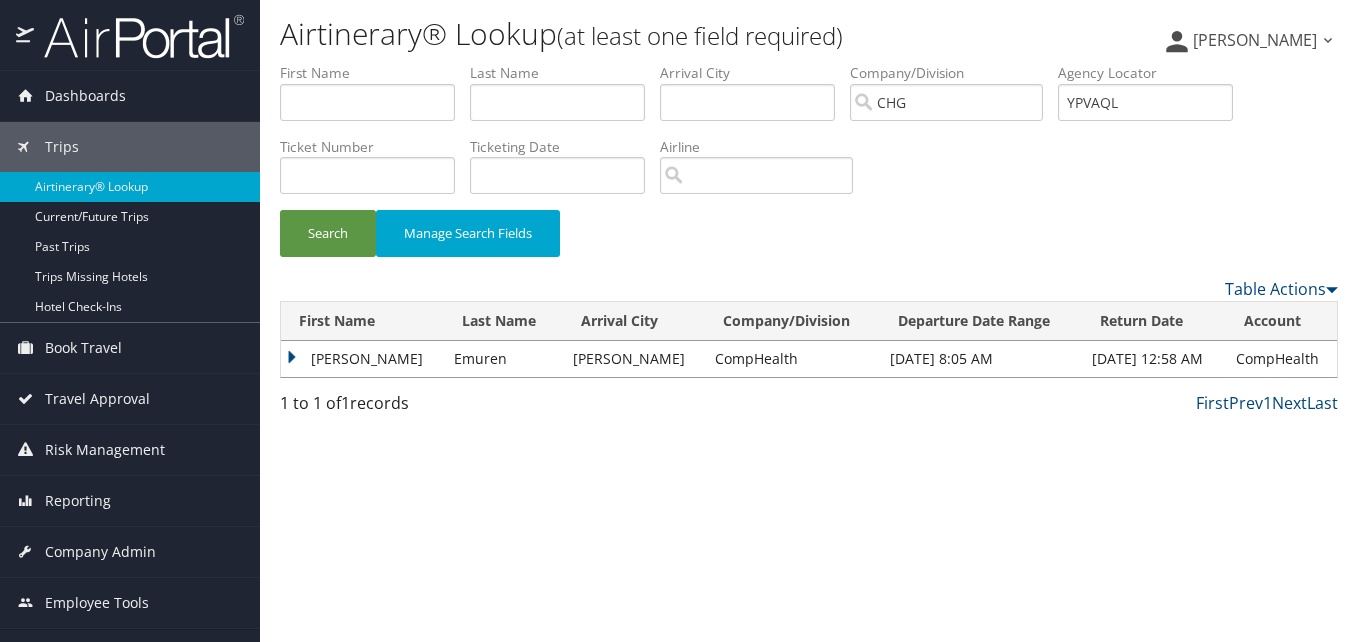 scroll, scrollTop: 0, scrollLeft: 0, axis: both 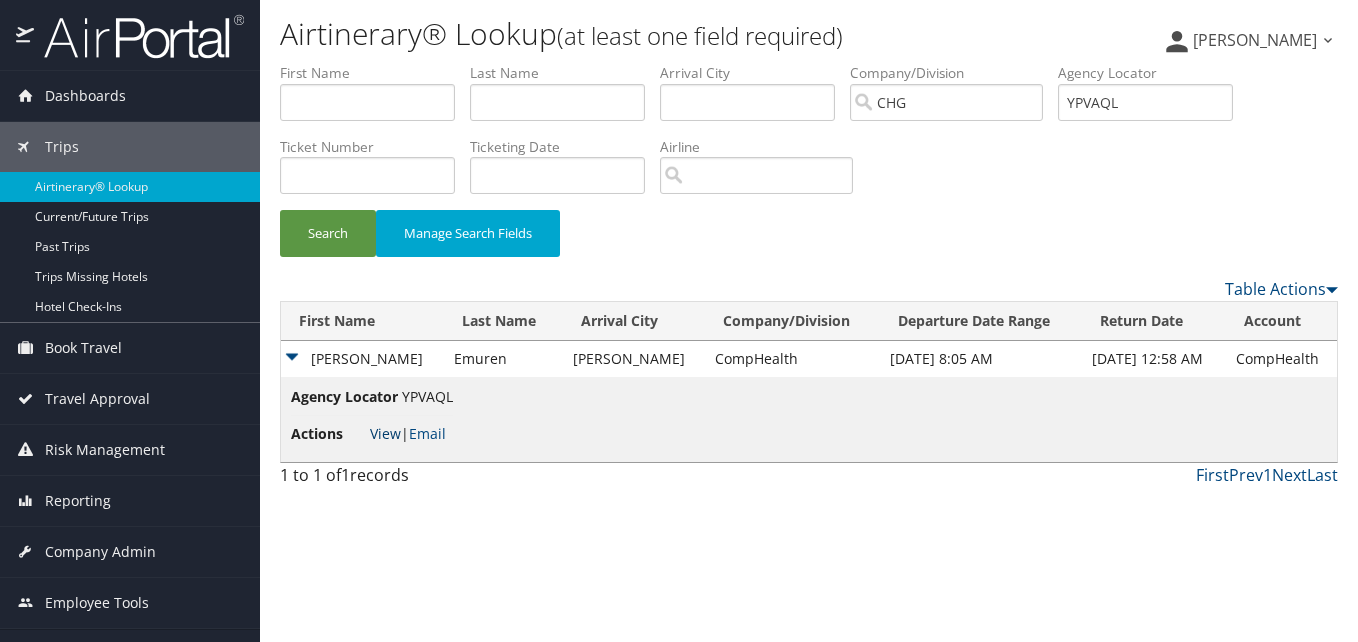 click on "View" at bounding box center (385, 433) 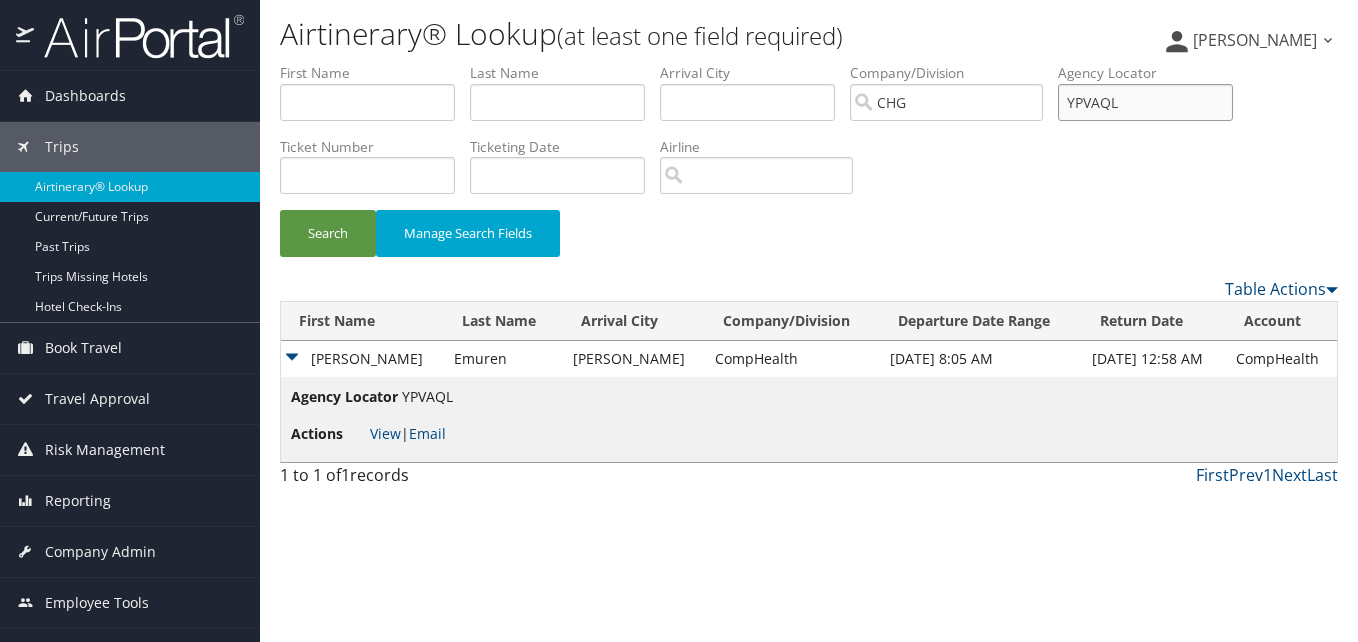 drag, startPoint x: 1166, startPoint y: 94, endPoint x: 1011, endPoint y: 107, distance: 155.5442 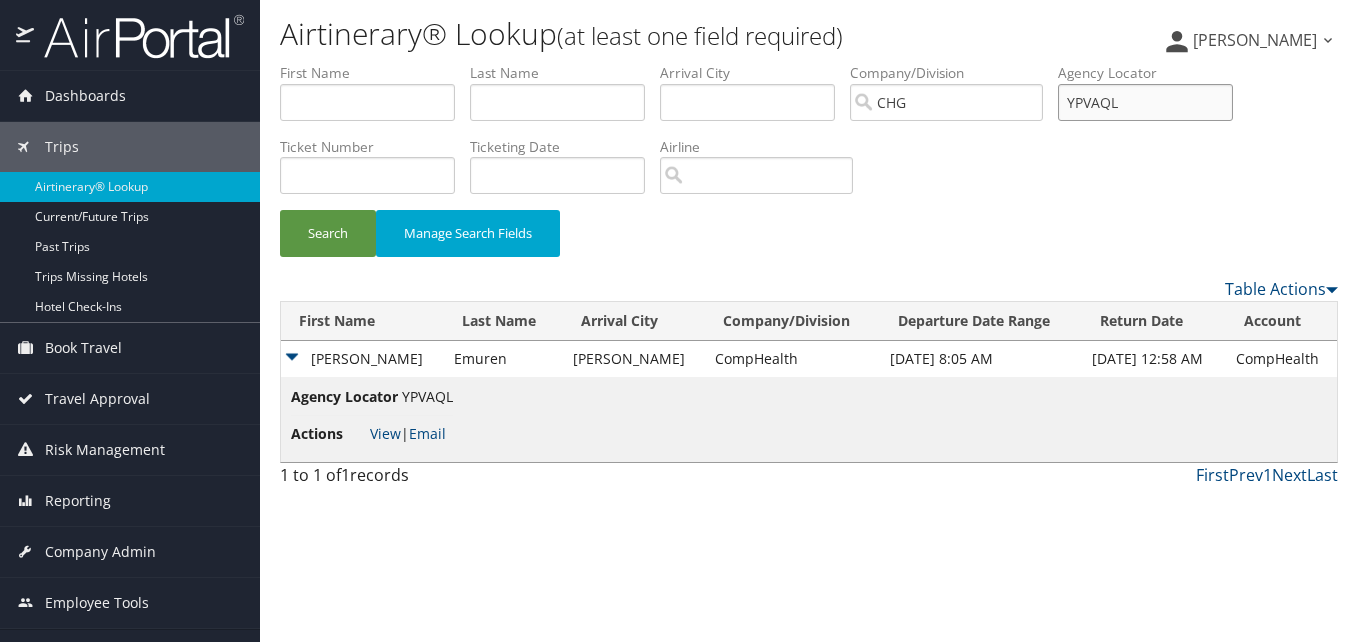 click on "First Name Last Name Departure City Arrival City Company/Division [GEOGRAPHIC_DATA]/City Code Departure Date Range Agency Locator YPVAQL Ticket Number Ticketing Date Invoice Number Flight Number Agent Name Air Confirmation Hotel Confirmation Credit Card - Last 4 Digits Airline Car Rental Chain Hotel Chain Rail Vendor Authorization Billable Client Code Cost Center Department Explanation Manager ID Project Purpose Region Traveler ID" at bounding box center [809, 63] 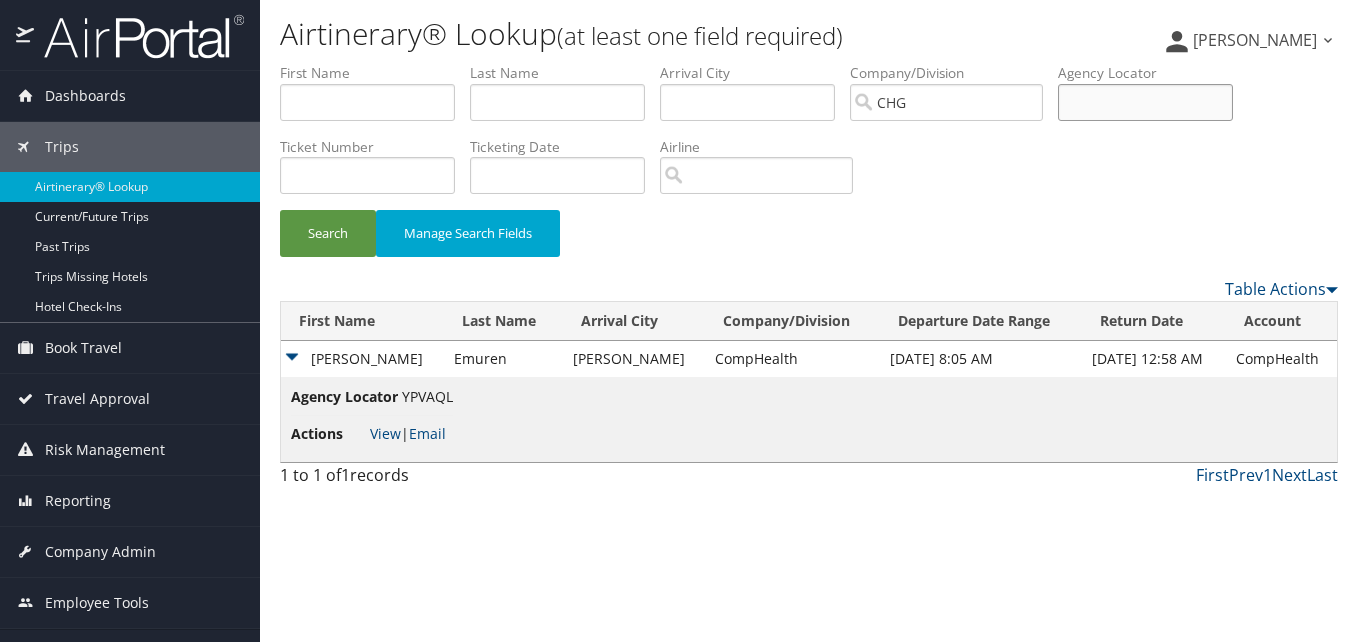 type 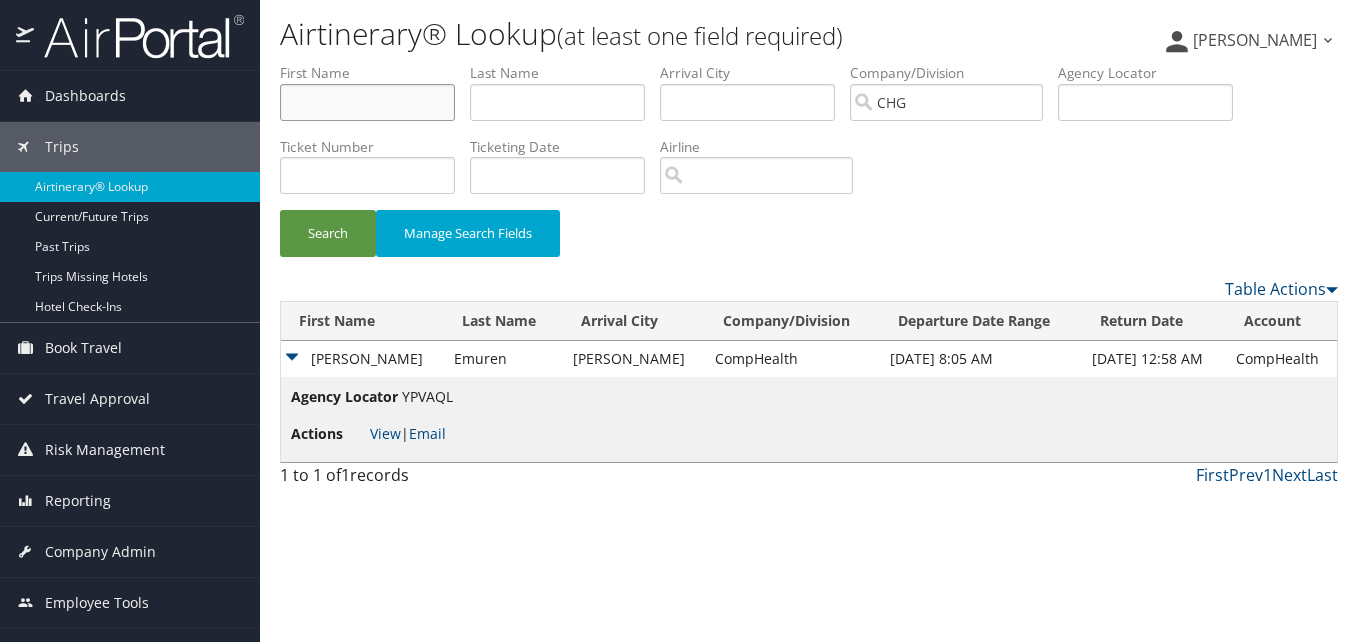 click at bounding box center (367, 102) 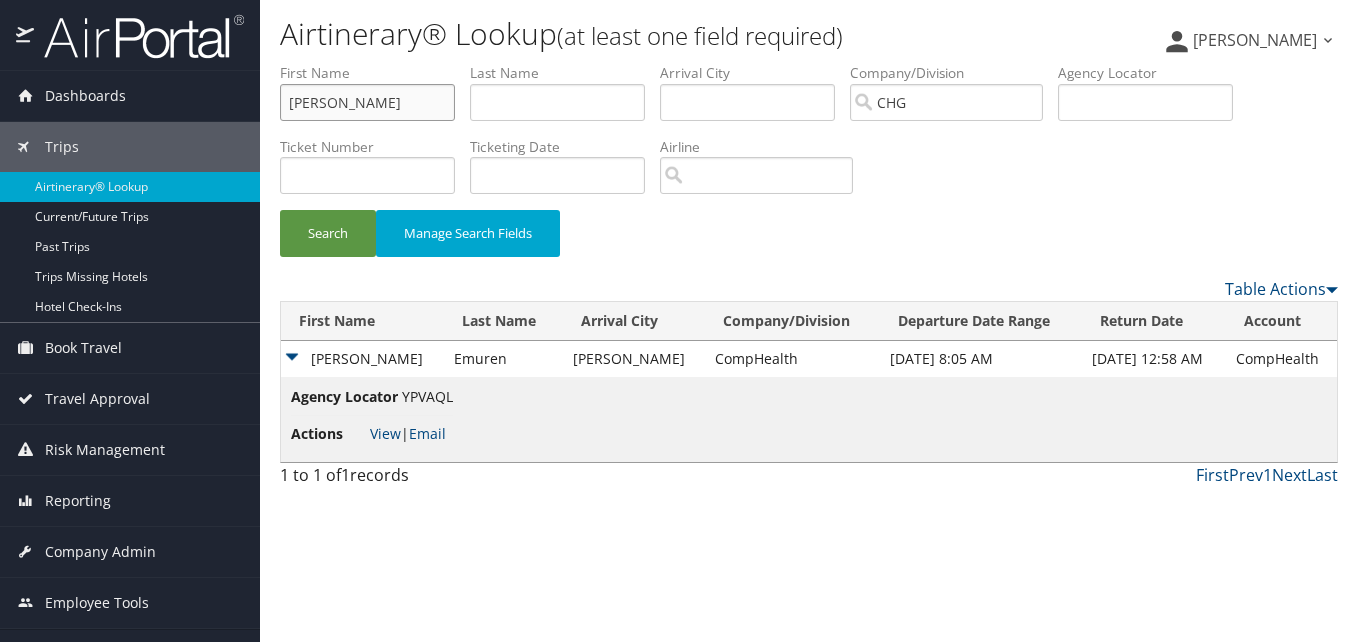 drag, startPoint x: 416, startPoint y: 96, endPoint x: 335, endPoint y: 95, distance: 81.00617 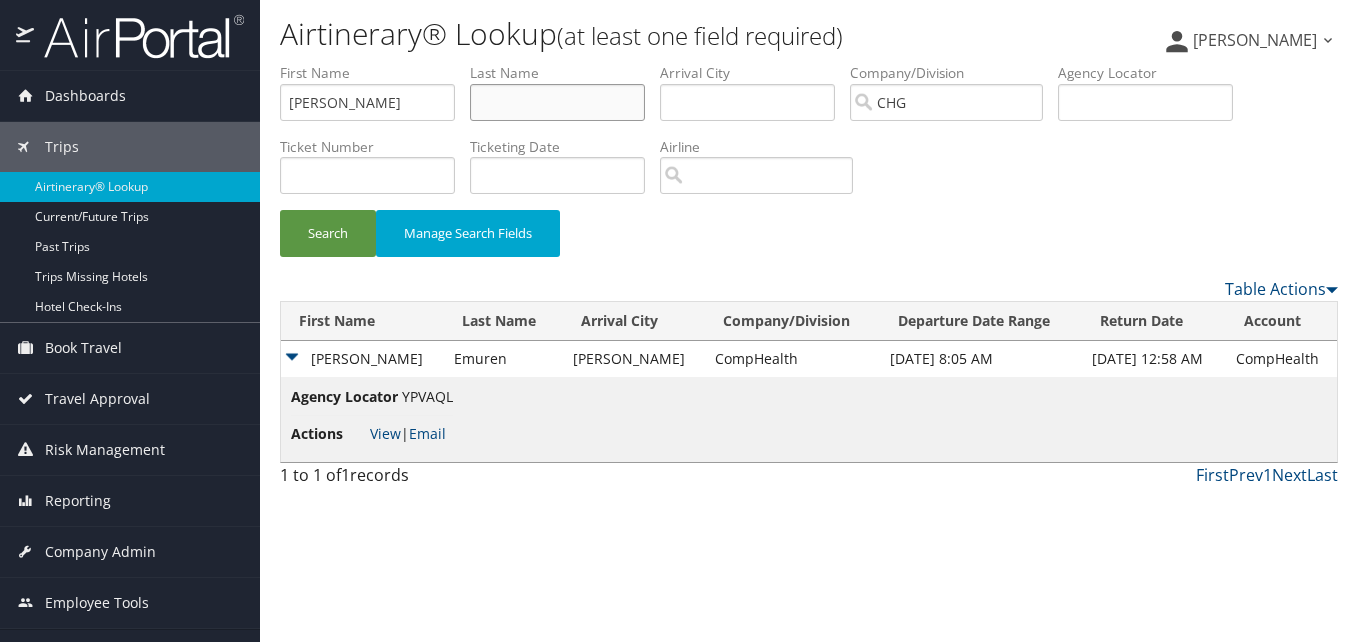 click at bounding box center [557, 102] 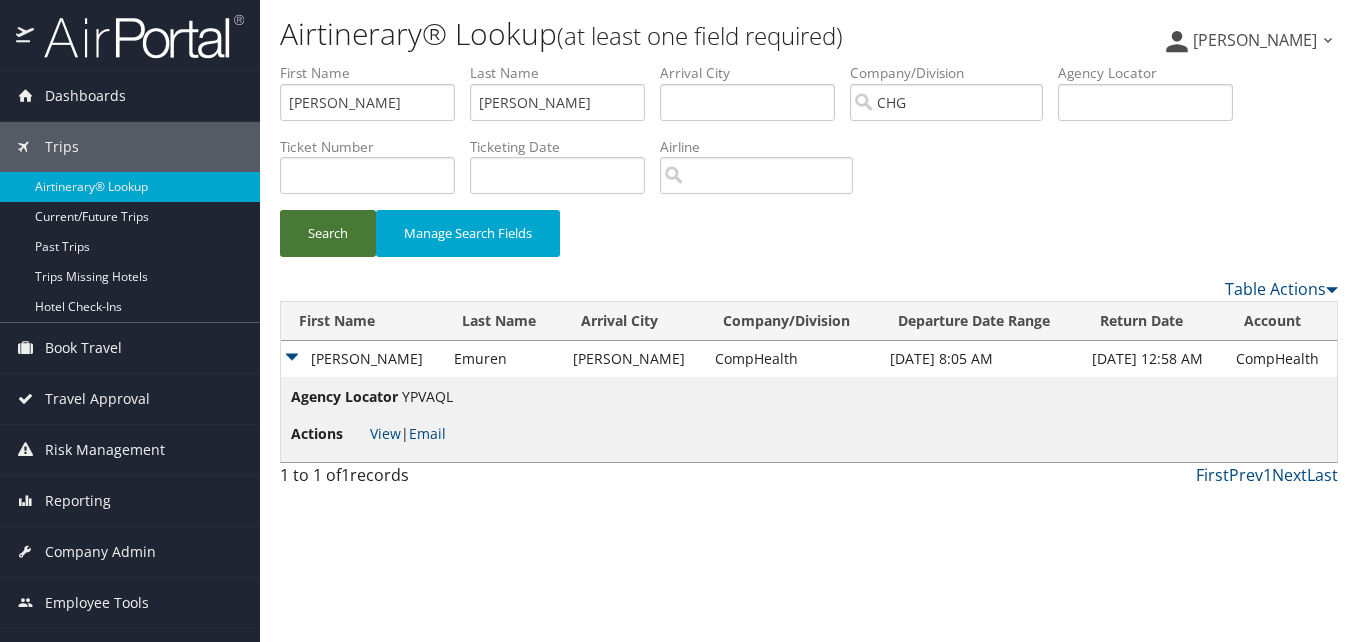 click on "Search" at bounding box center (328, 233) 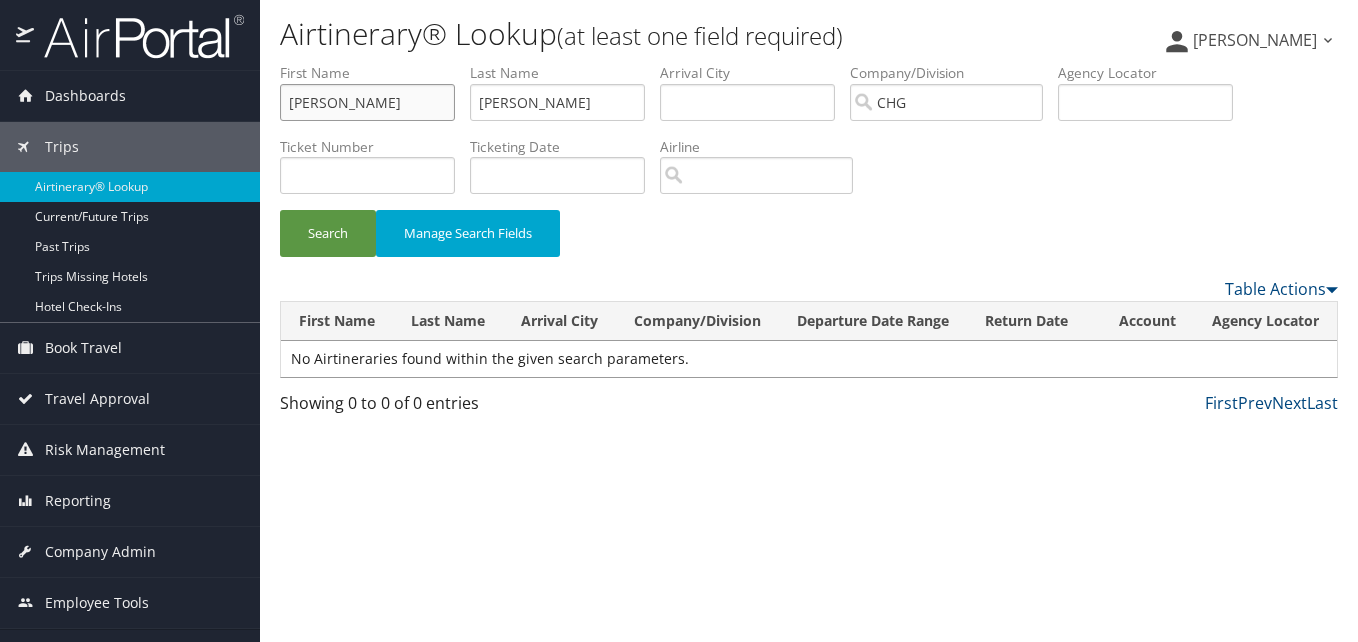 click on "[PERSON_NAME]" at bounding box center [367, 102] 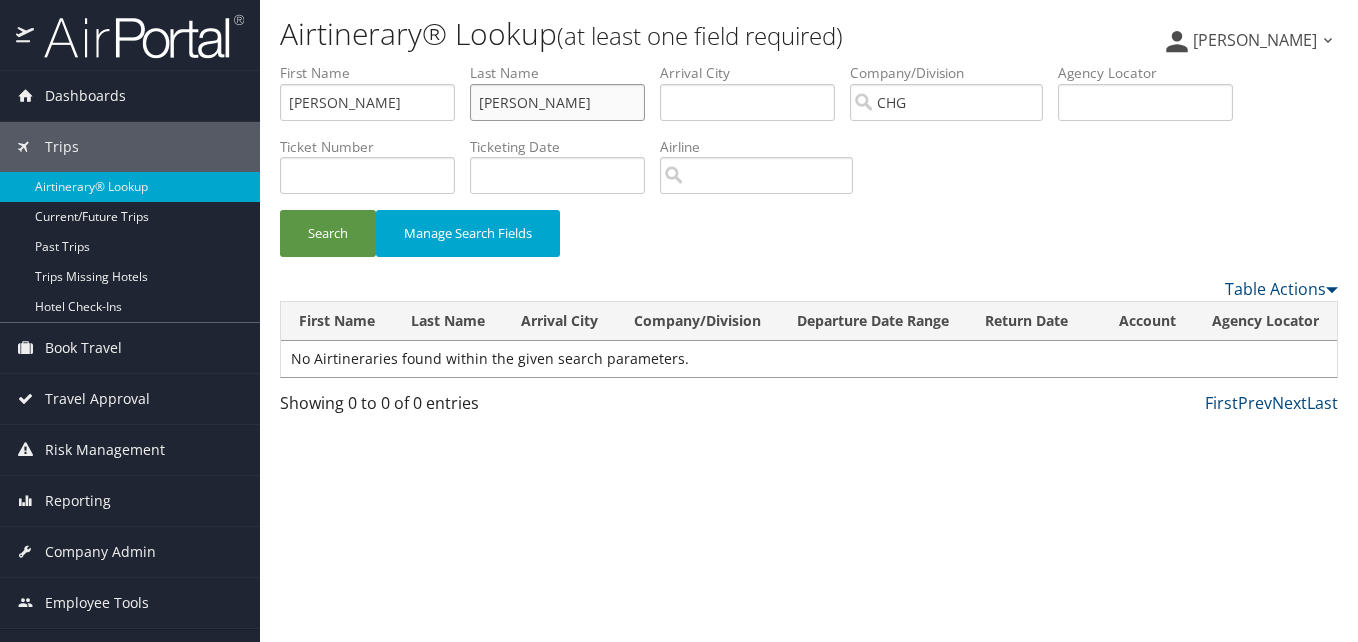 click on "[PERSON_NAME]" at bounding box center (557, 102) 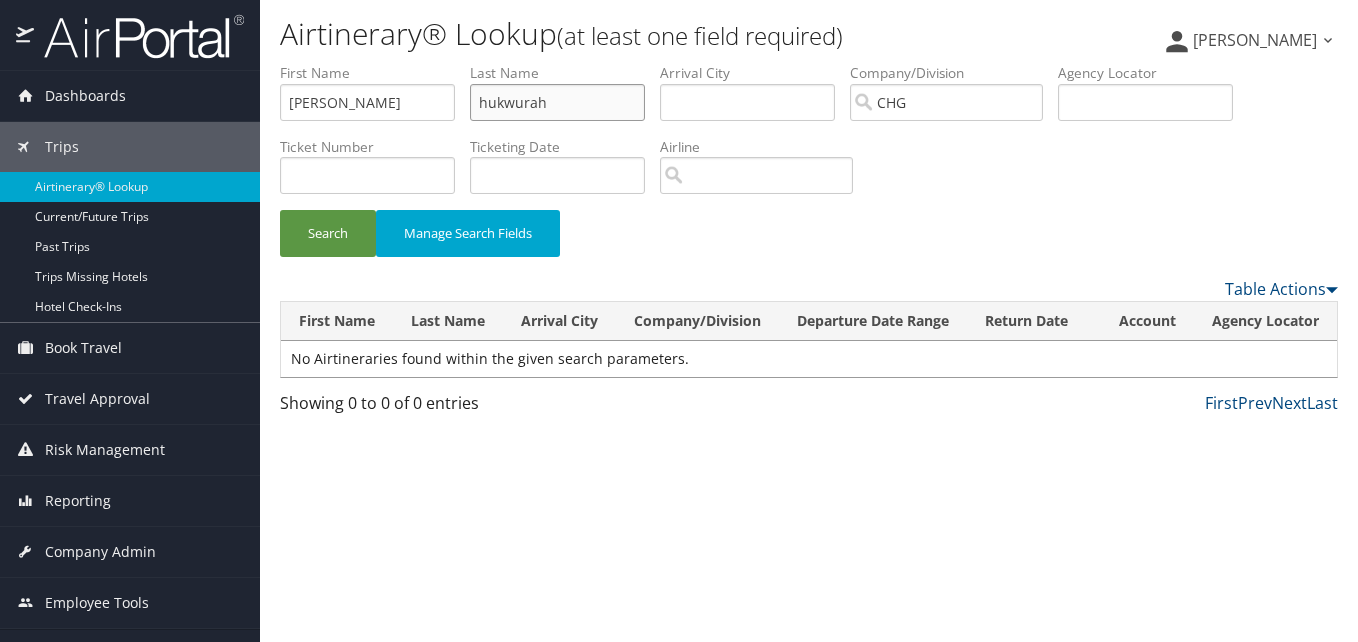 type on "[PERSON_NAME]" 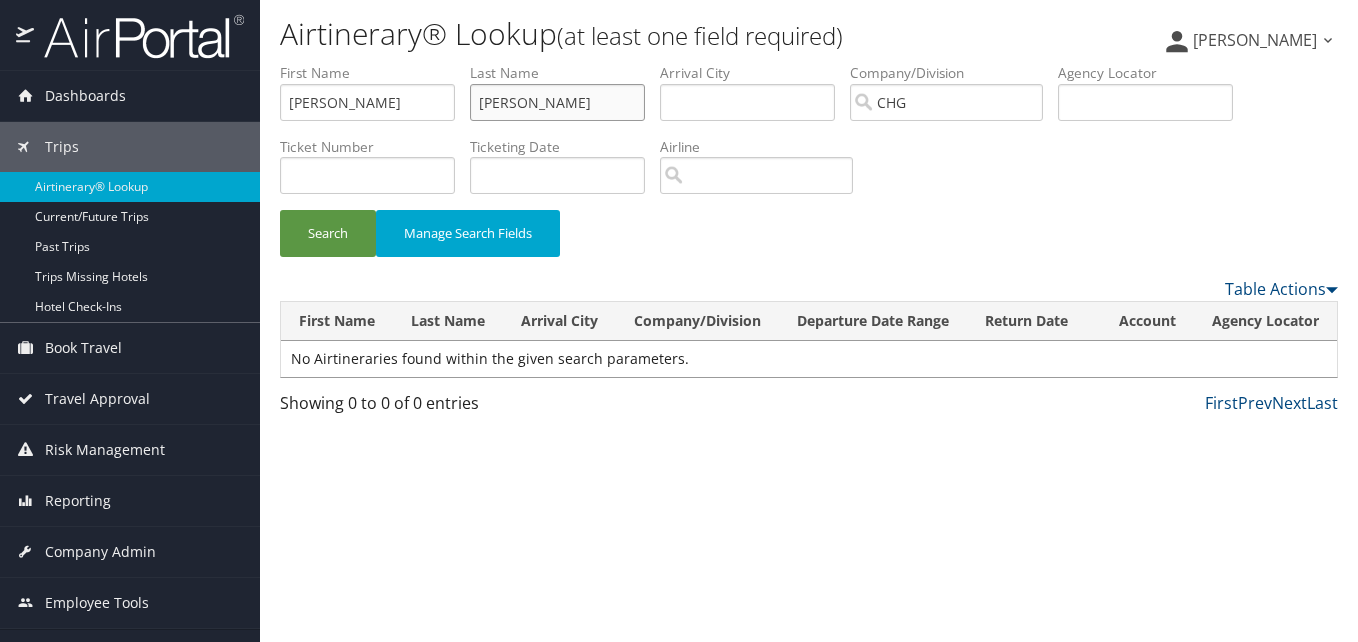 click on "Search" at bounding box center [328, 233] 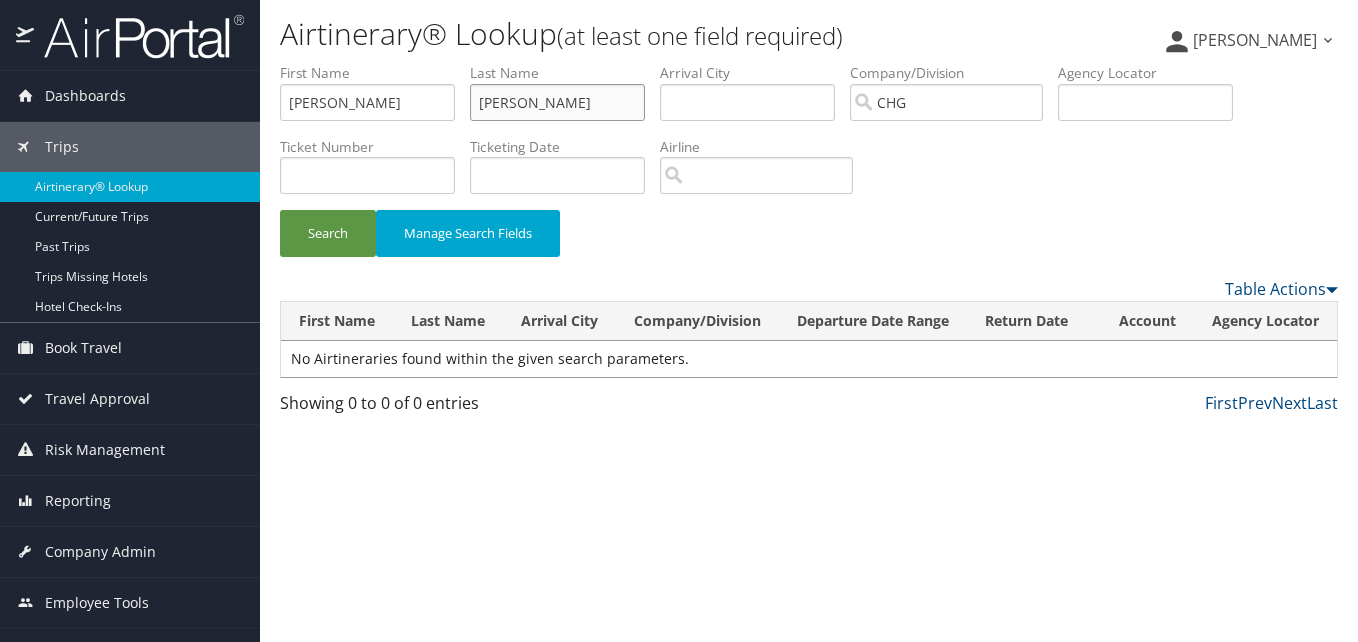 drag, startPoint x: 579, startPoint y: 96, endPoint x: 377, endPoint y: 124, distance: 203.93137 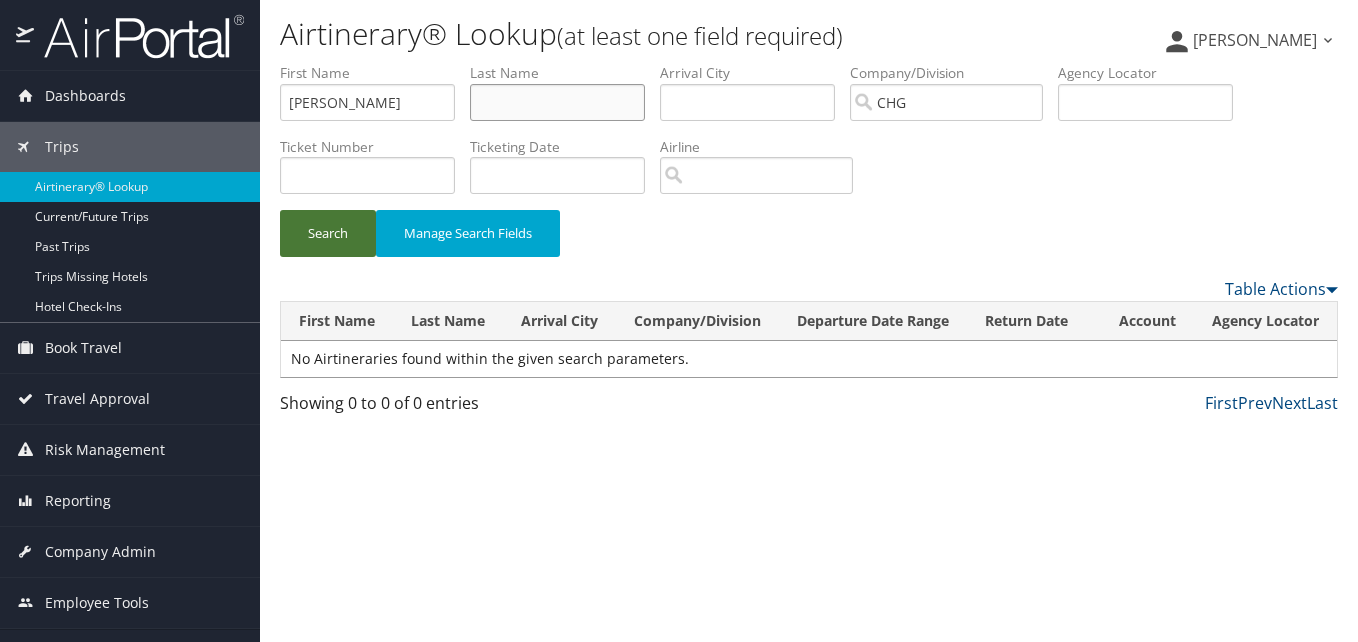 type 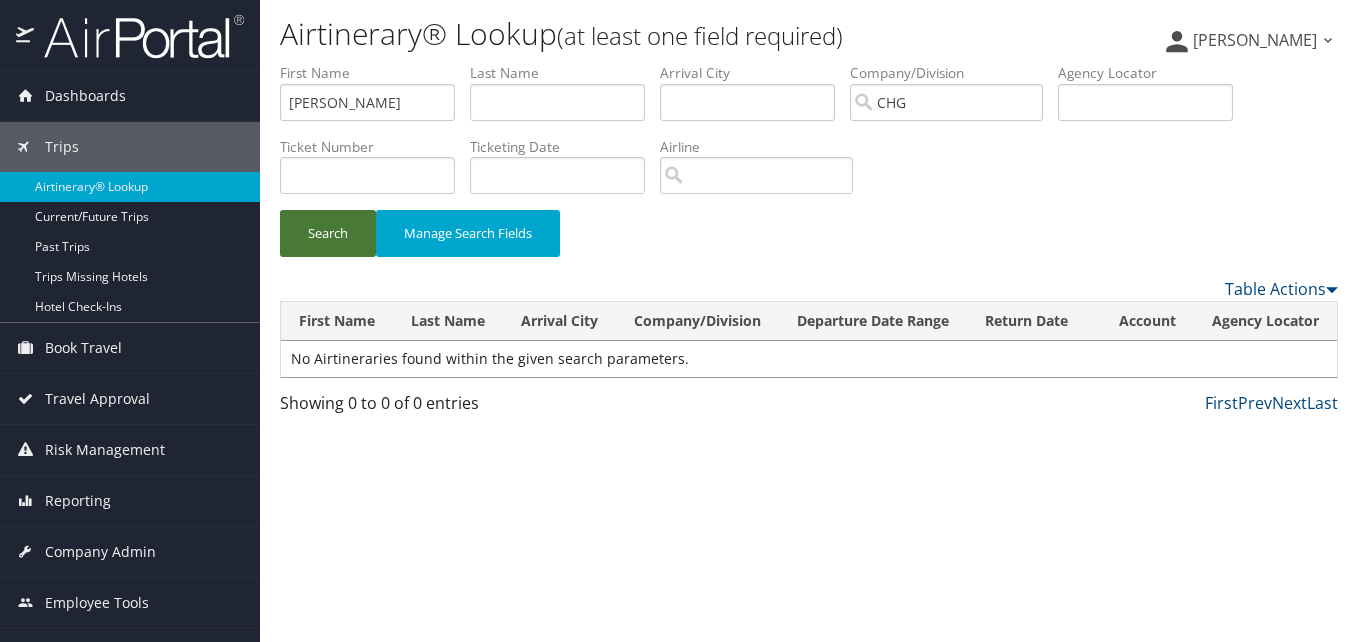 click on "Search" at bounding box center [328, 233] 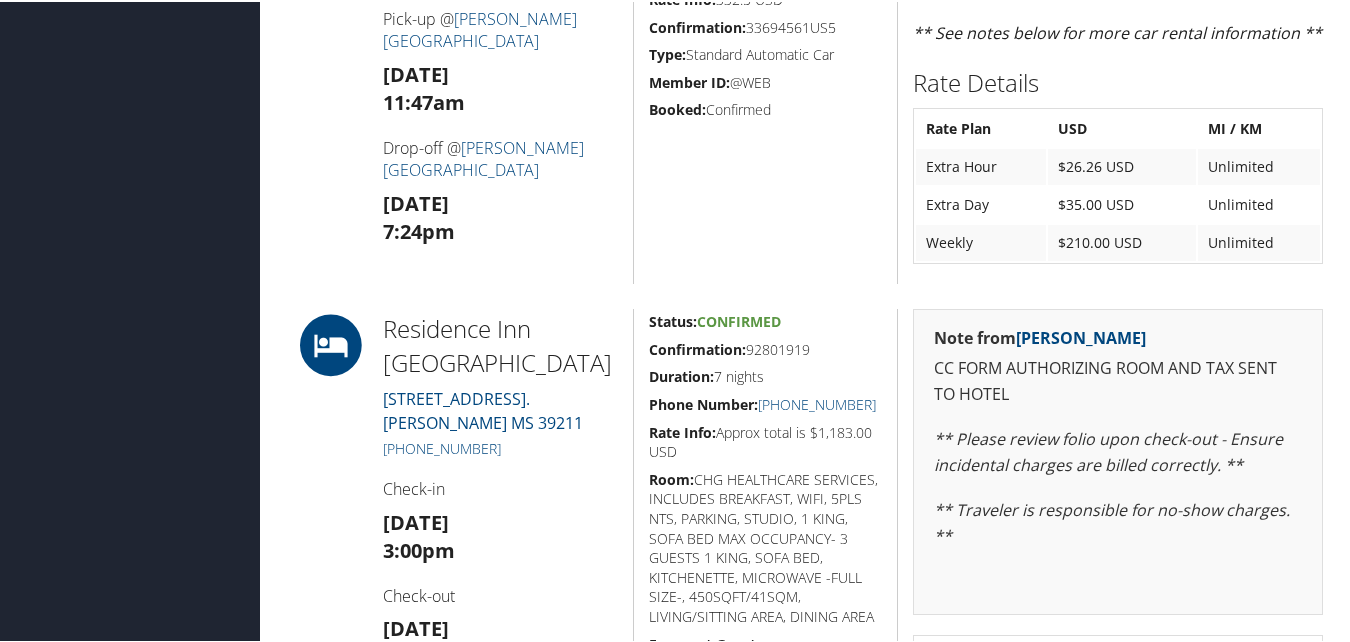 scroll, scrollTop: 1600, scrollLeft: 0, axis: vertical 